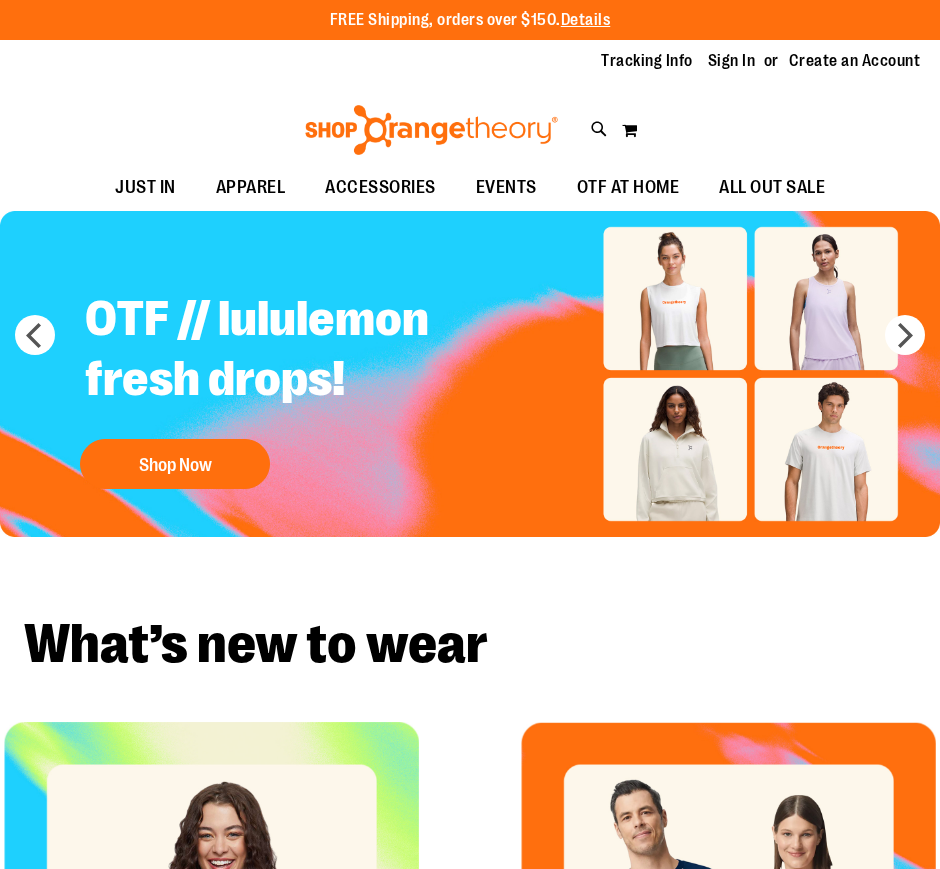 scroll, scrollTop: 0, scrollLeft: 0, axis: both 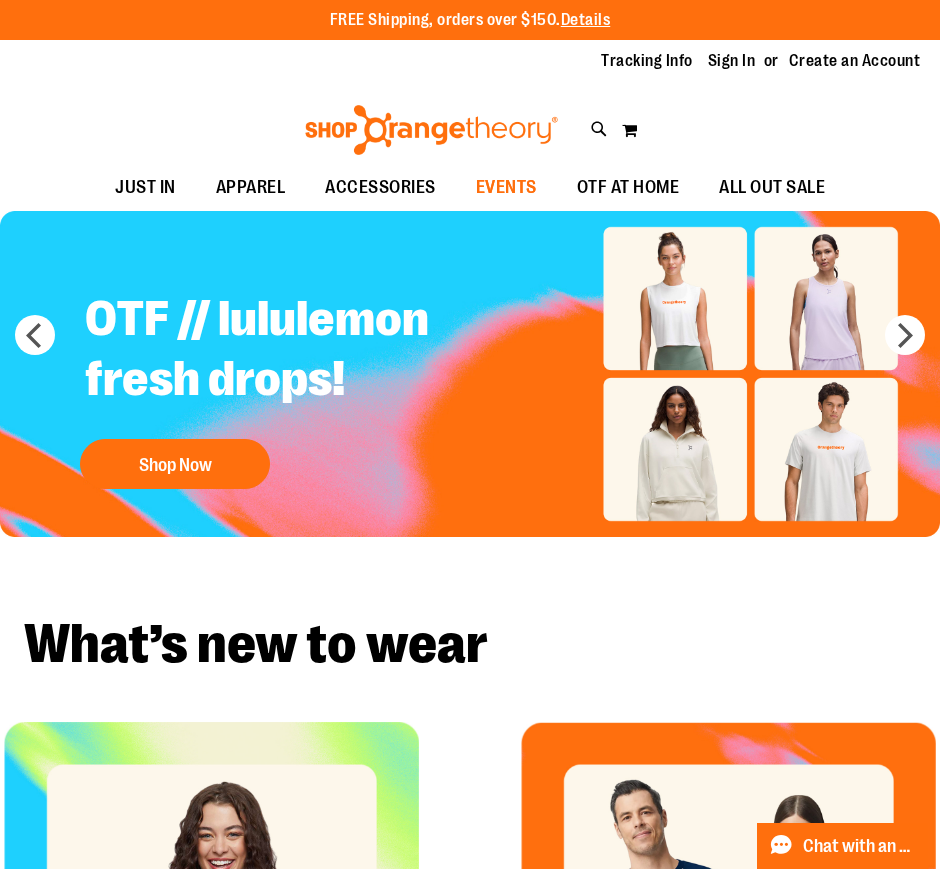 click on "EVENTS" at bounding box center [506, 187] 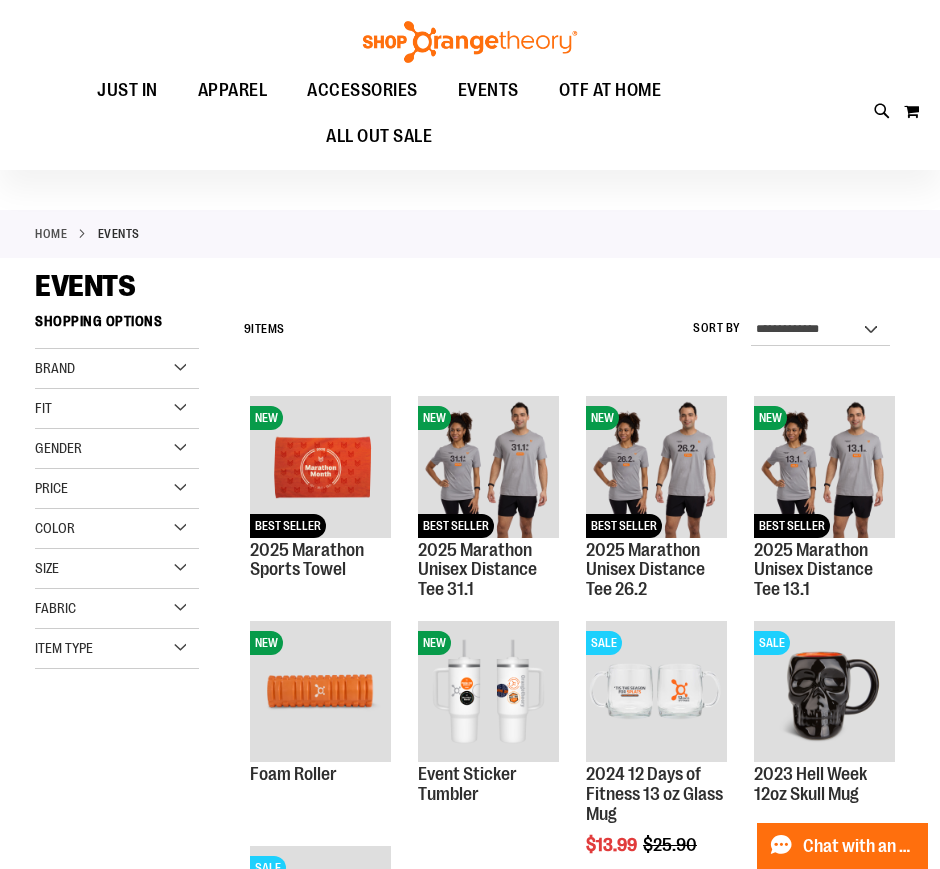 scroll, scrollTop: 159, scrollLeft: 0, axis: vertical 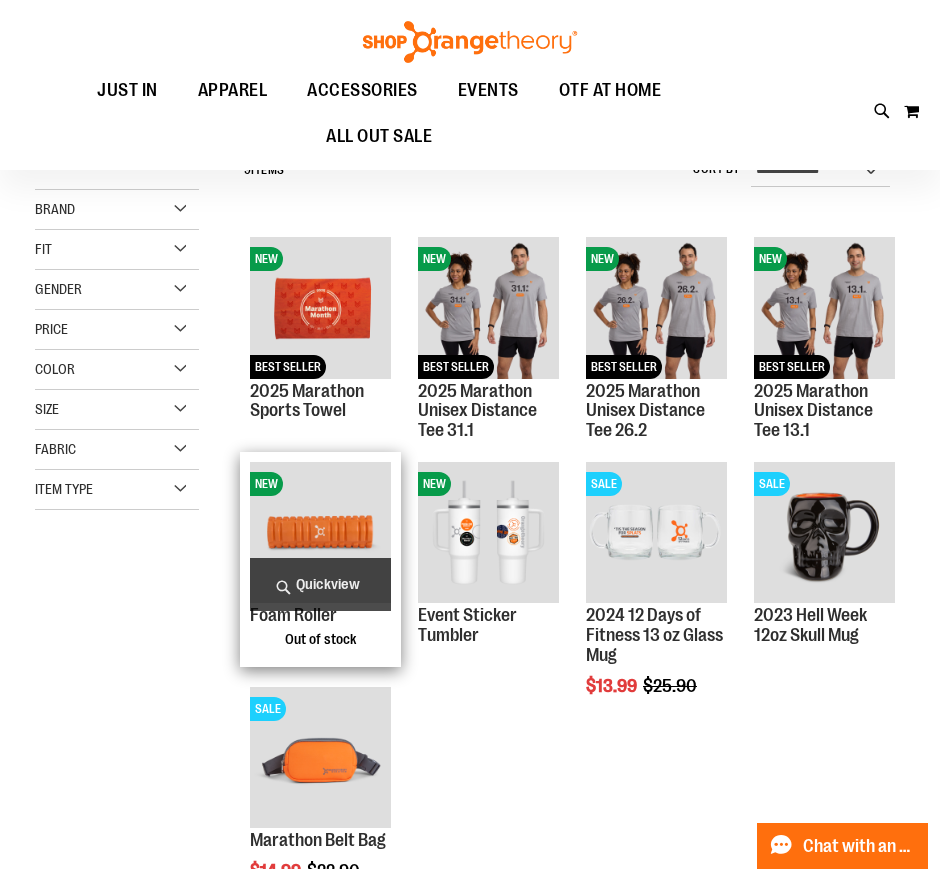click at bounding box center (320, 532) 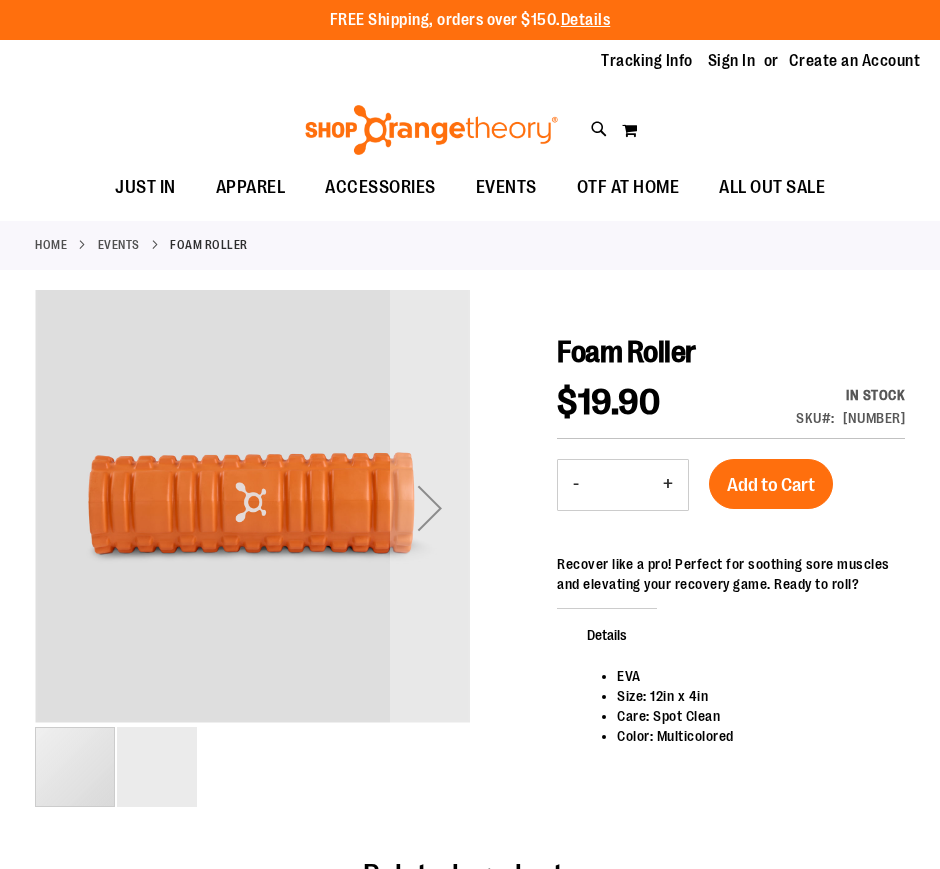 scroll, scrollTop: 0, scrollLeft: 0, axis: both 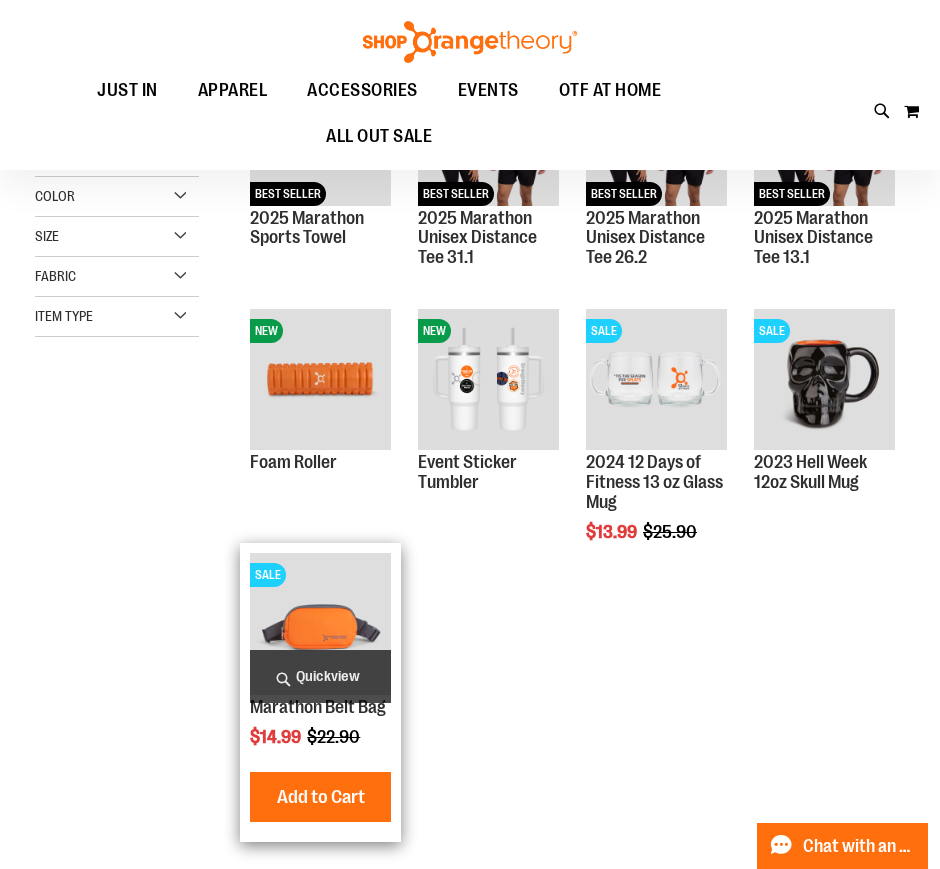 click at bounding box center [320, 623] 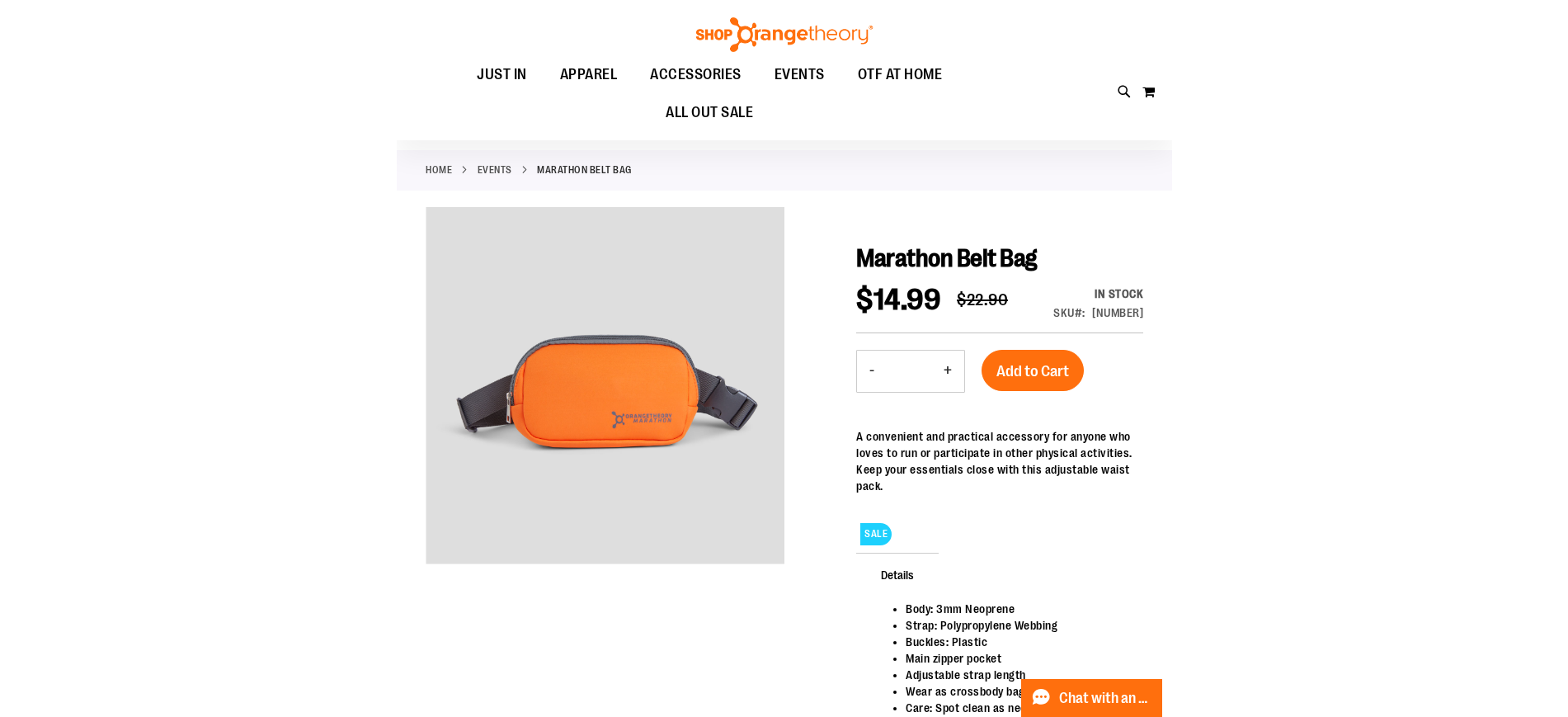 scroll, scrollTop: 0, scrollLeft: 0, axis: both 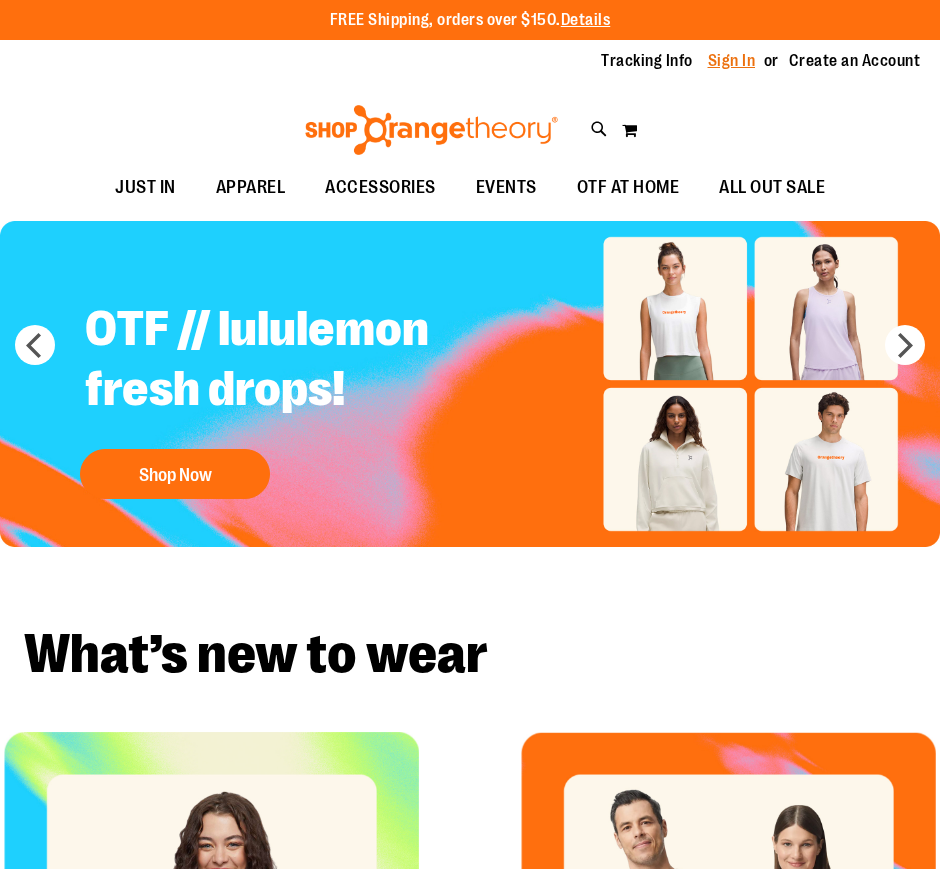 click on "Sign In" at bounding box center [732, 61] 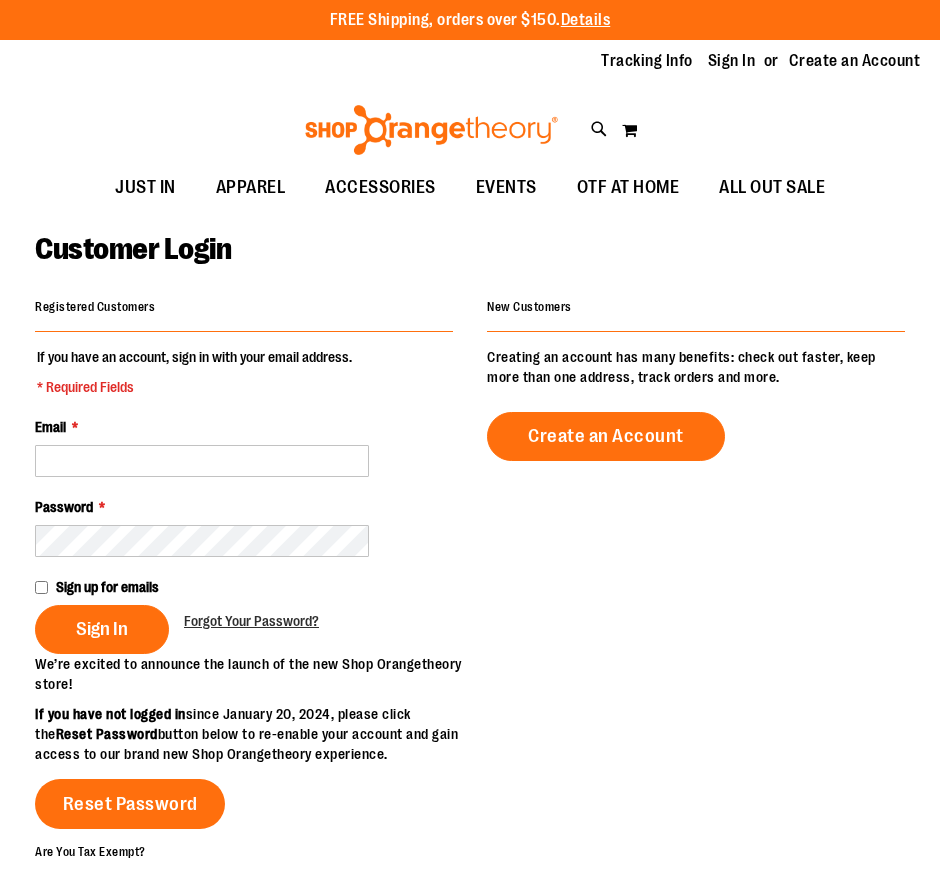 scroll, scrollTop: 0, scrollLeft: 0, axis: both 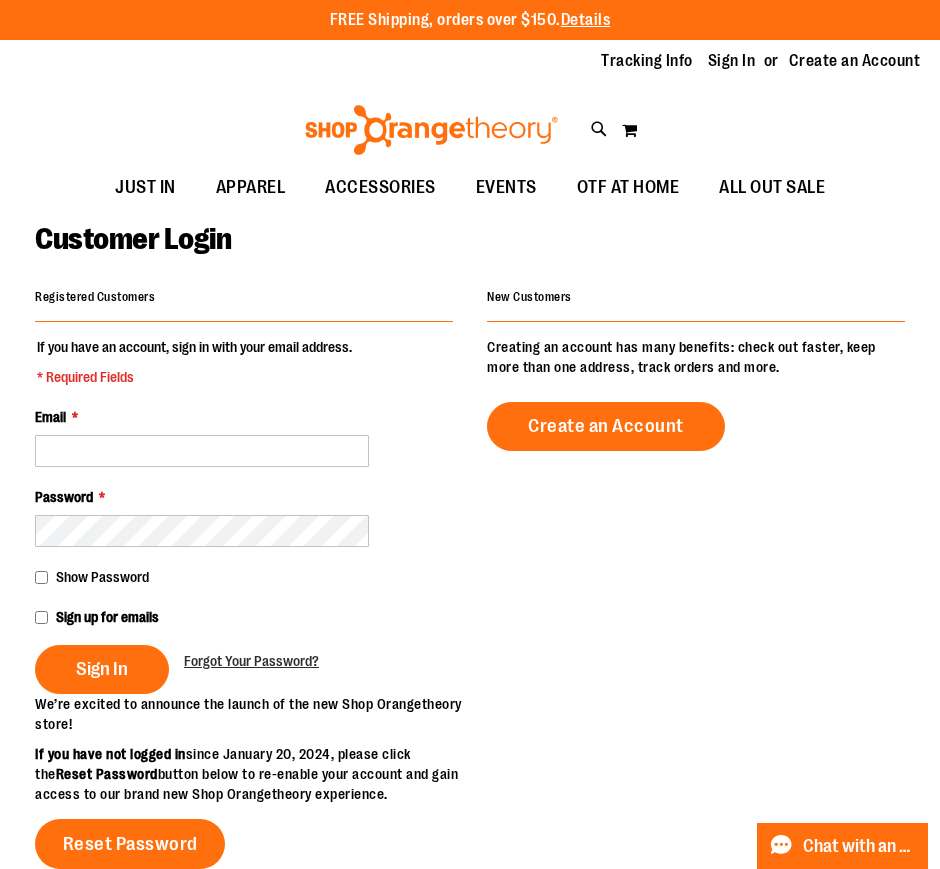 click on "If you have an account, sign in with your email address.                     * Required Fields
Email *
Password *
Show Password
Sign up for emails
Sign In
Forgot Your Password?" at bounding box center [244, 515] 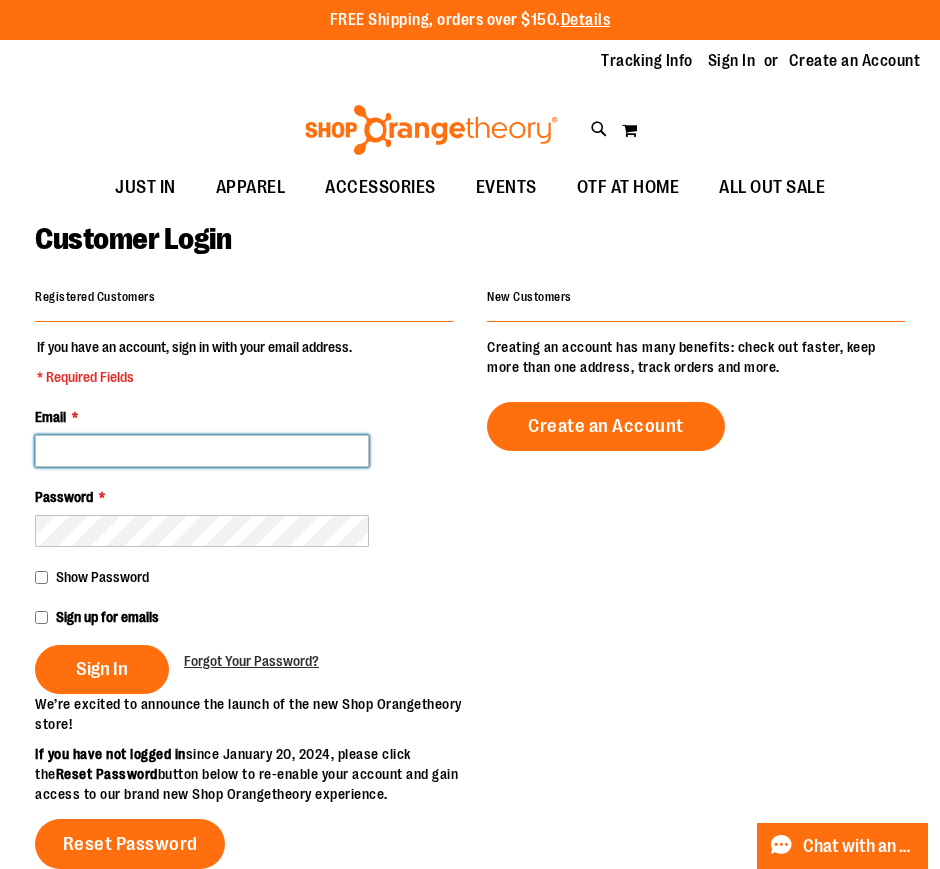 click on "Email *" at bounding box center (202, 451) 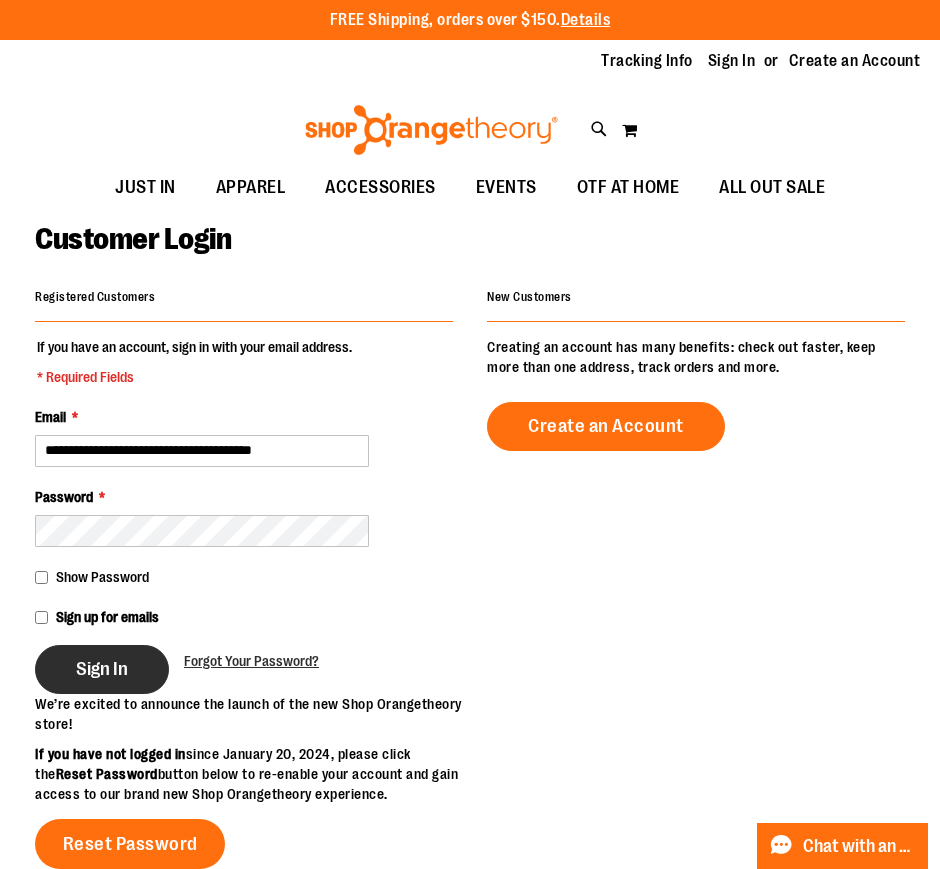 click on "Sign In" at bounding box center (102, 669) 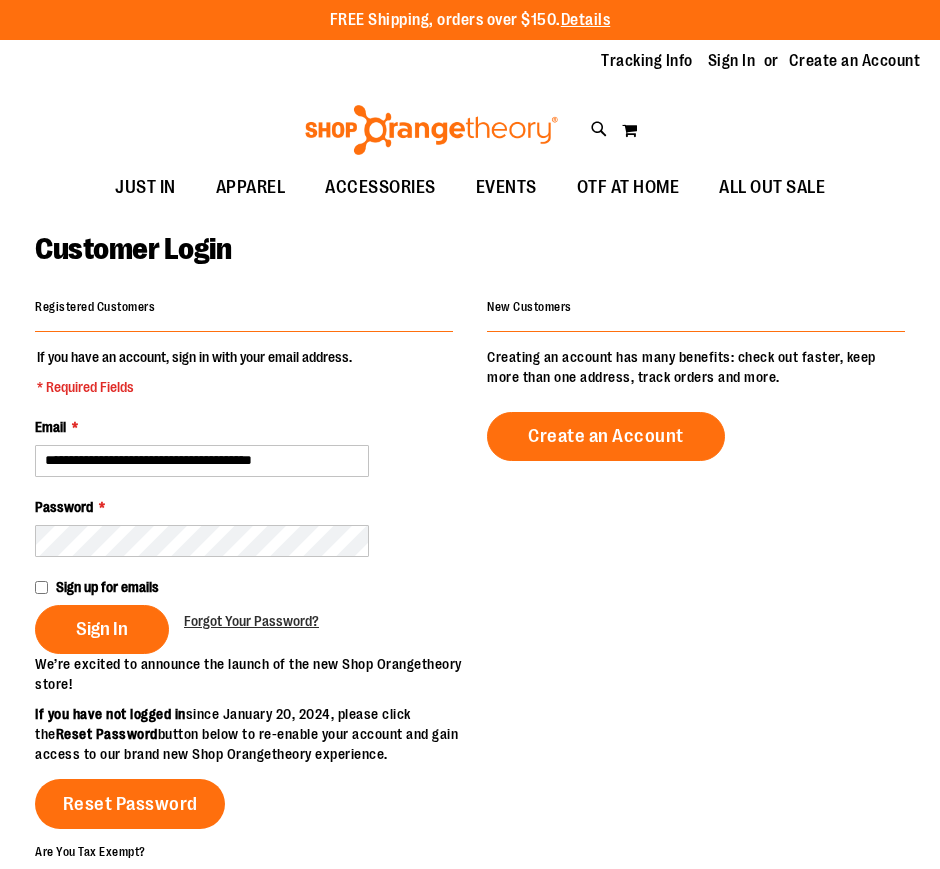 scroll, scrollTop: 0, scrollLeft: 0, axis: both 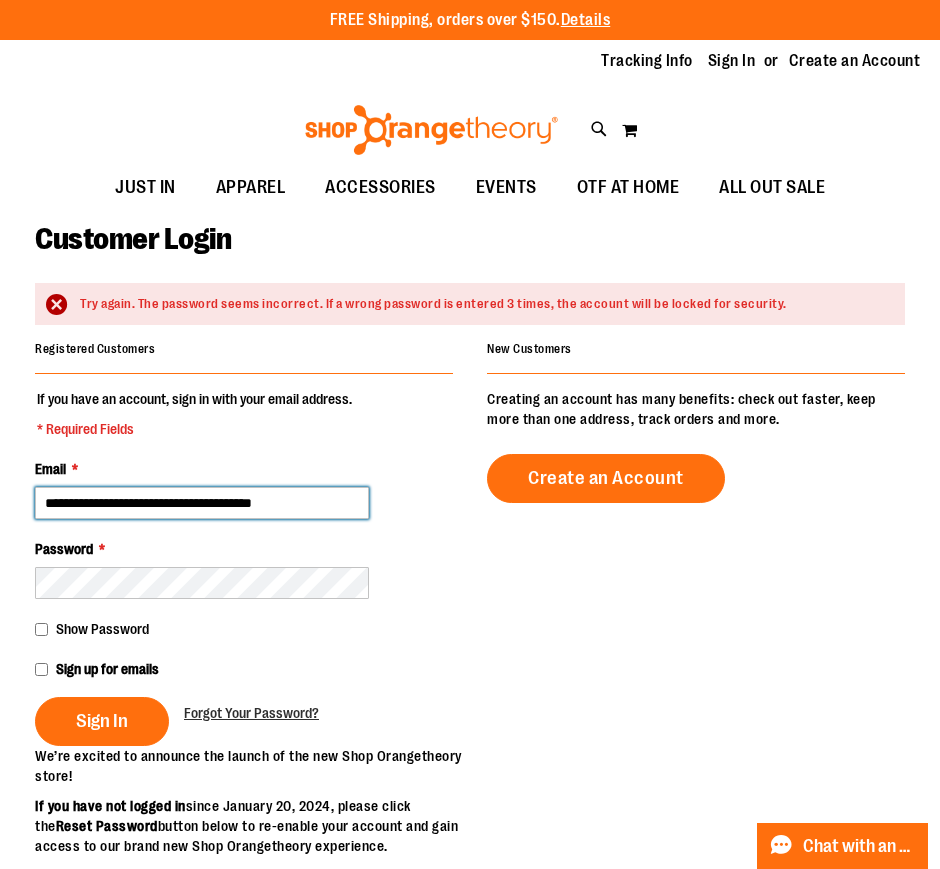 click on "**********" at bounding box center (202, 503) 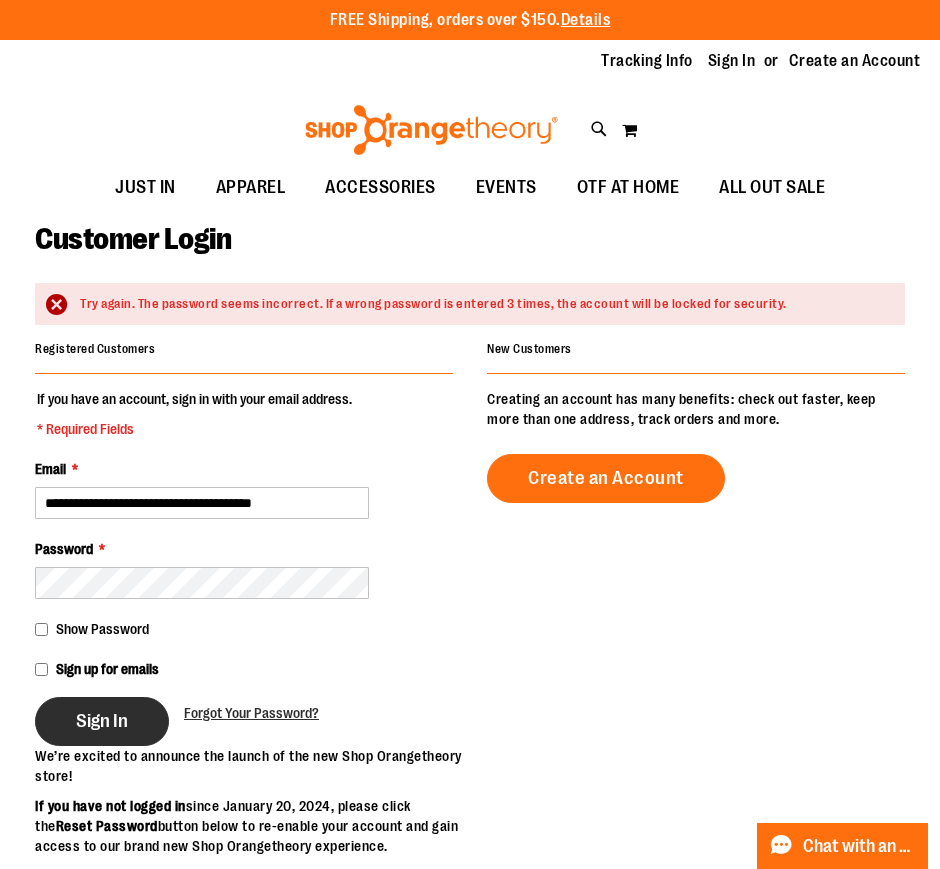 click on "Sign In" at bounding box center (102, 721) 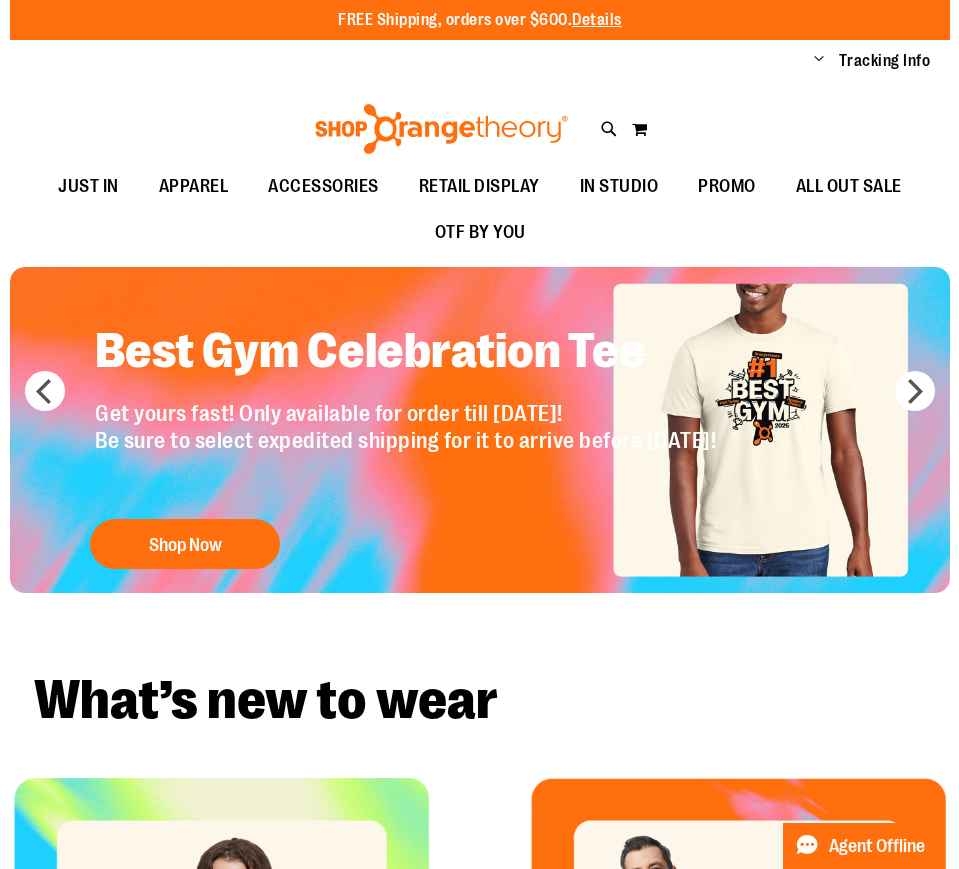 scroll, scrollTop: 0, scrollLeft: 0, axis: both 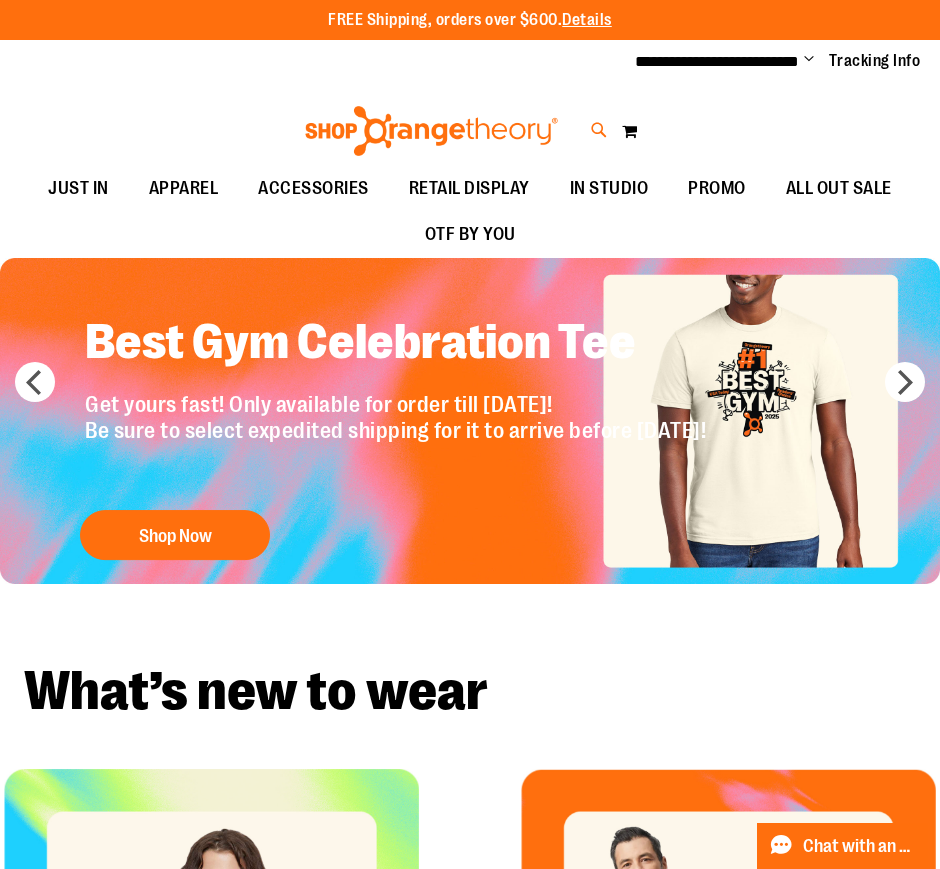 click at bounding box center [599, 130] 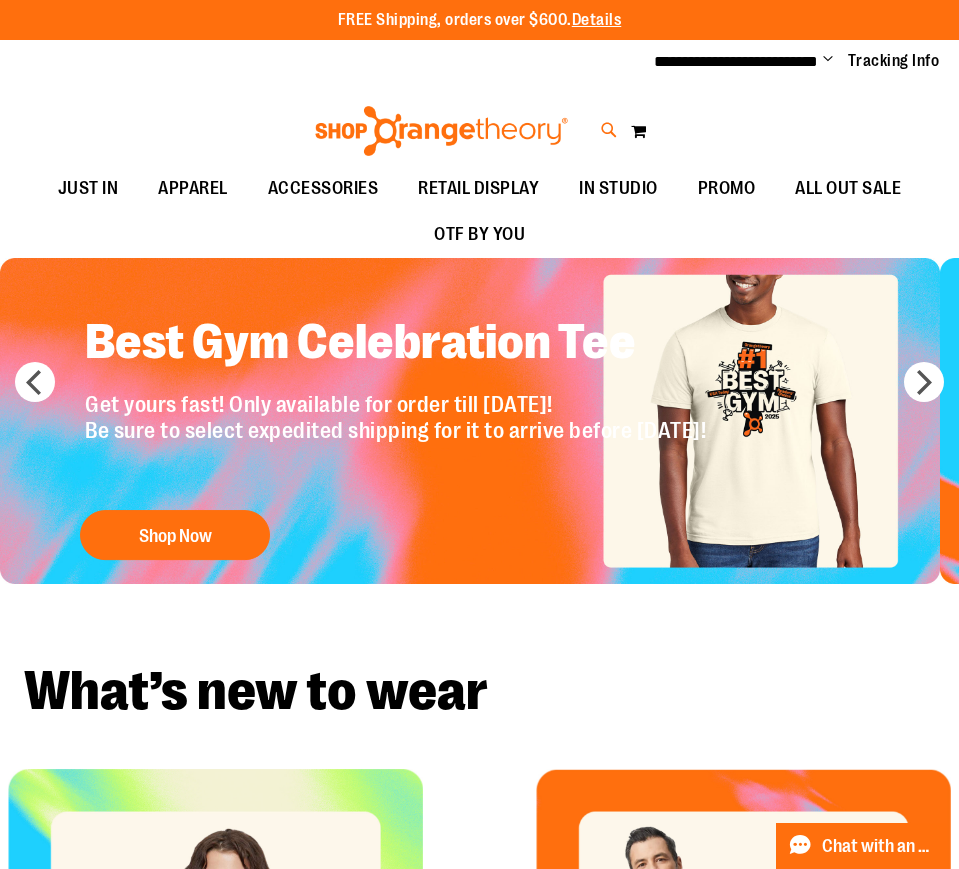 type on "***" 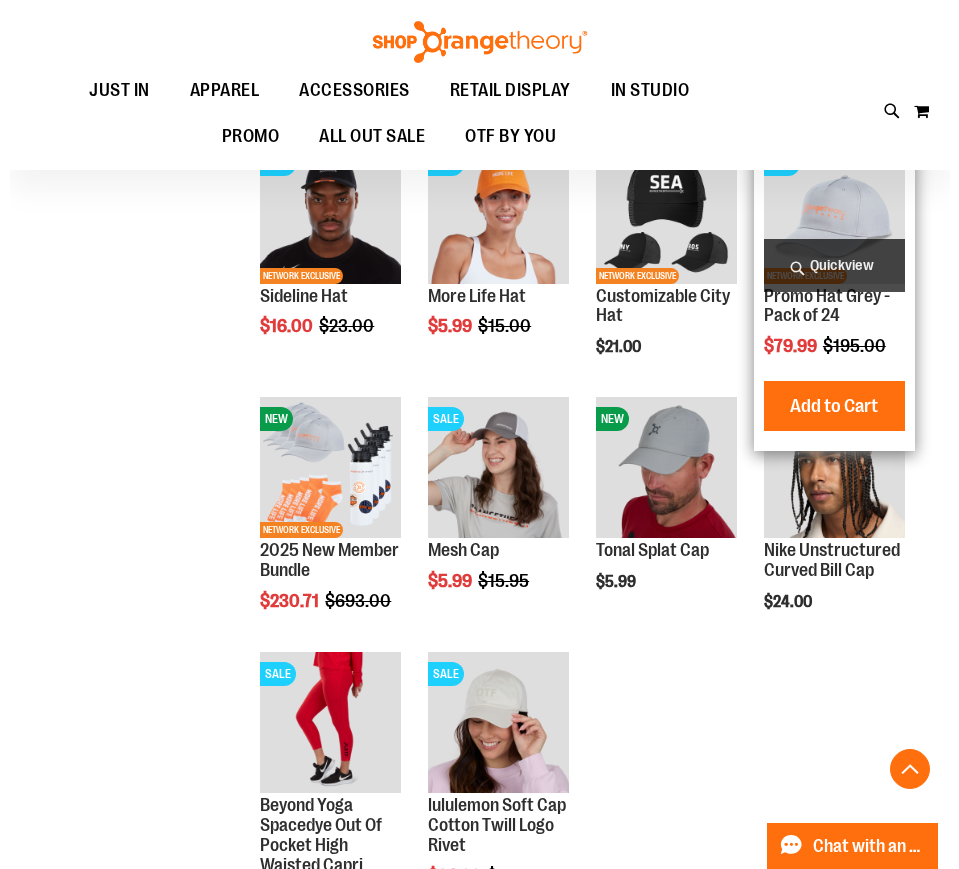 scroll, scrollTop: 692, scrollLeft: 0, axis: vertical 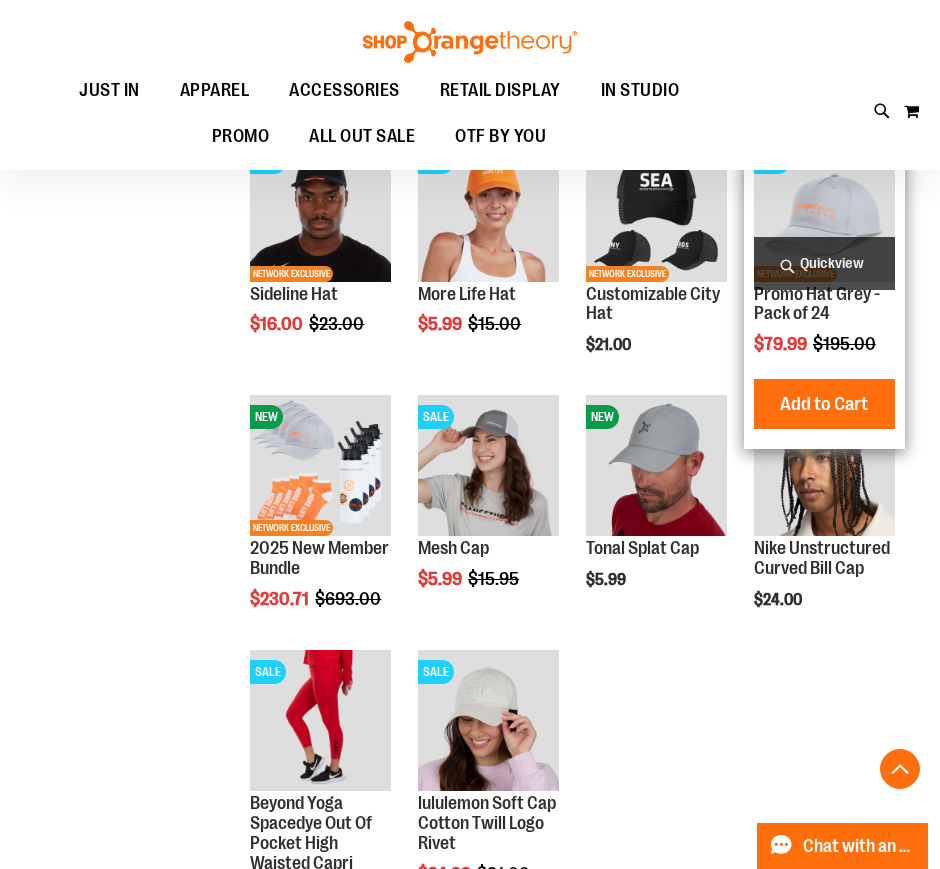 click on "Quickview" at bounding box center (824, 263) 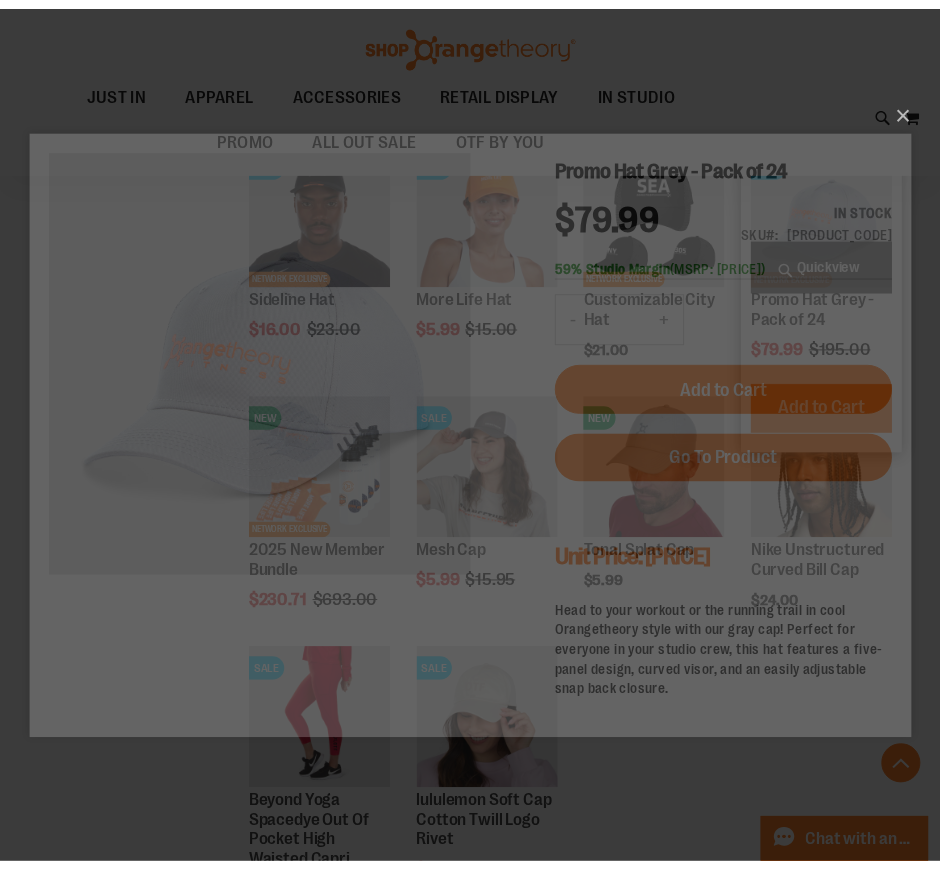 scroll, scrollTop: 0, scrollLeft: 0, axis: both 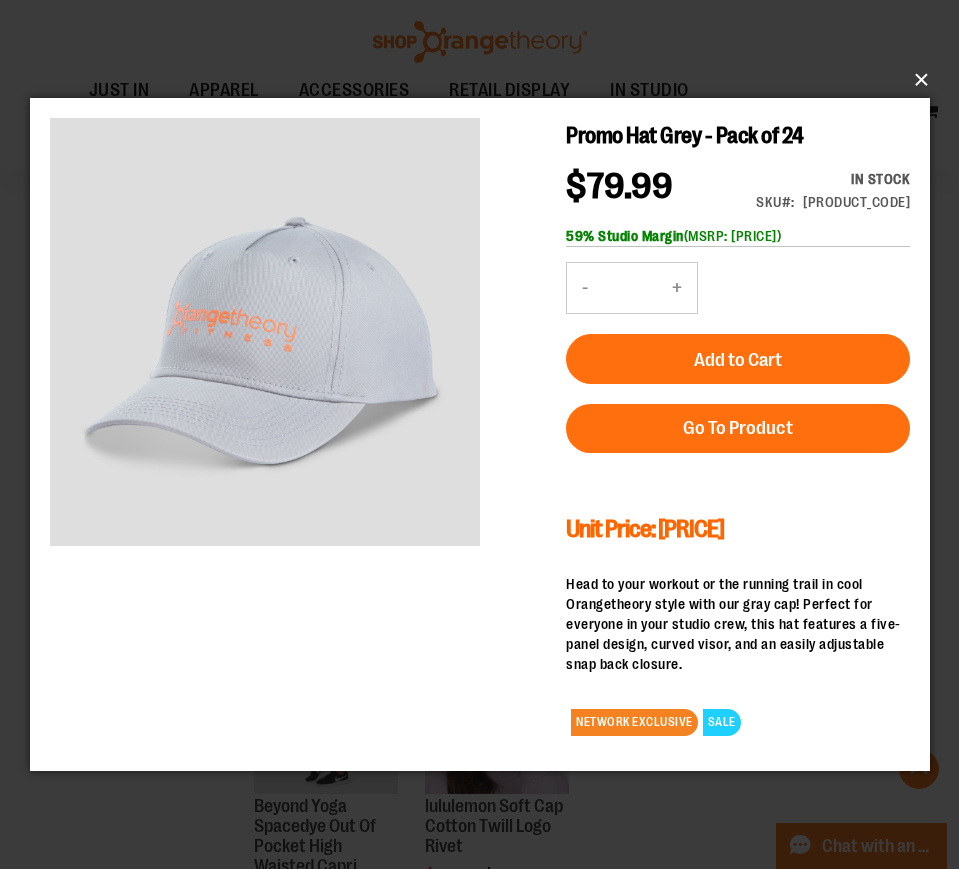 click on "×" at bounding box center [486, 80] 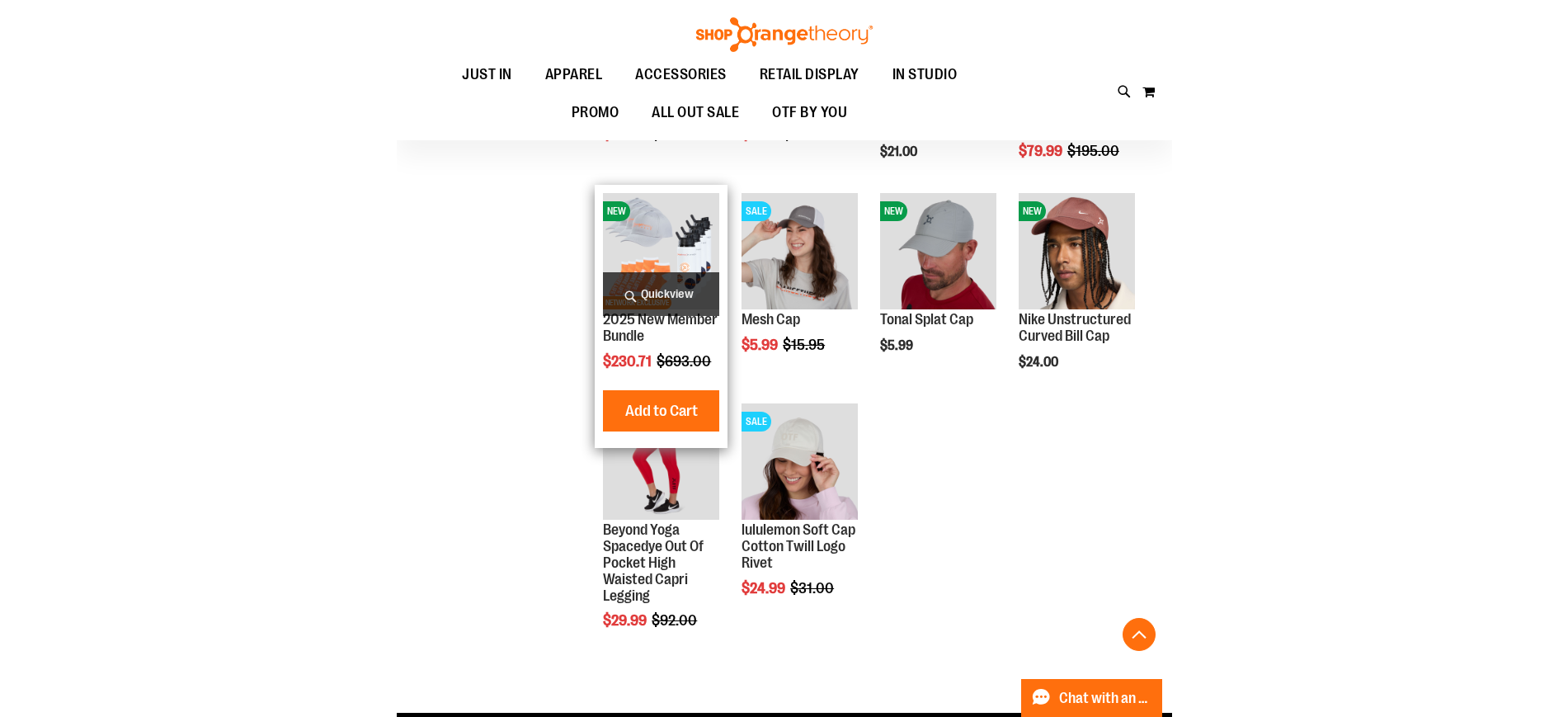 scroll, scrollTop: 703, scrollLeft: 0, axis: vertical 